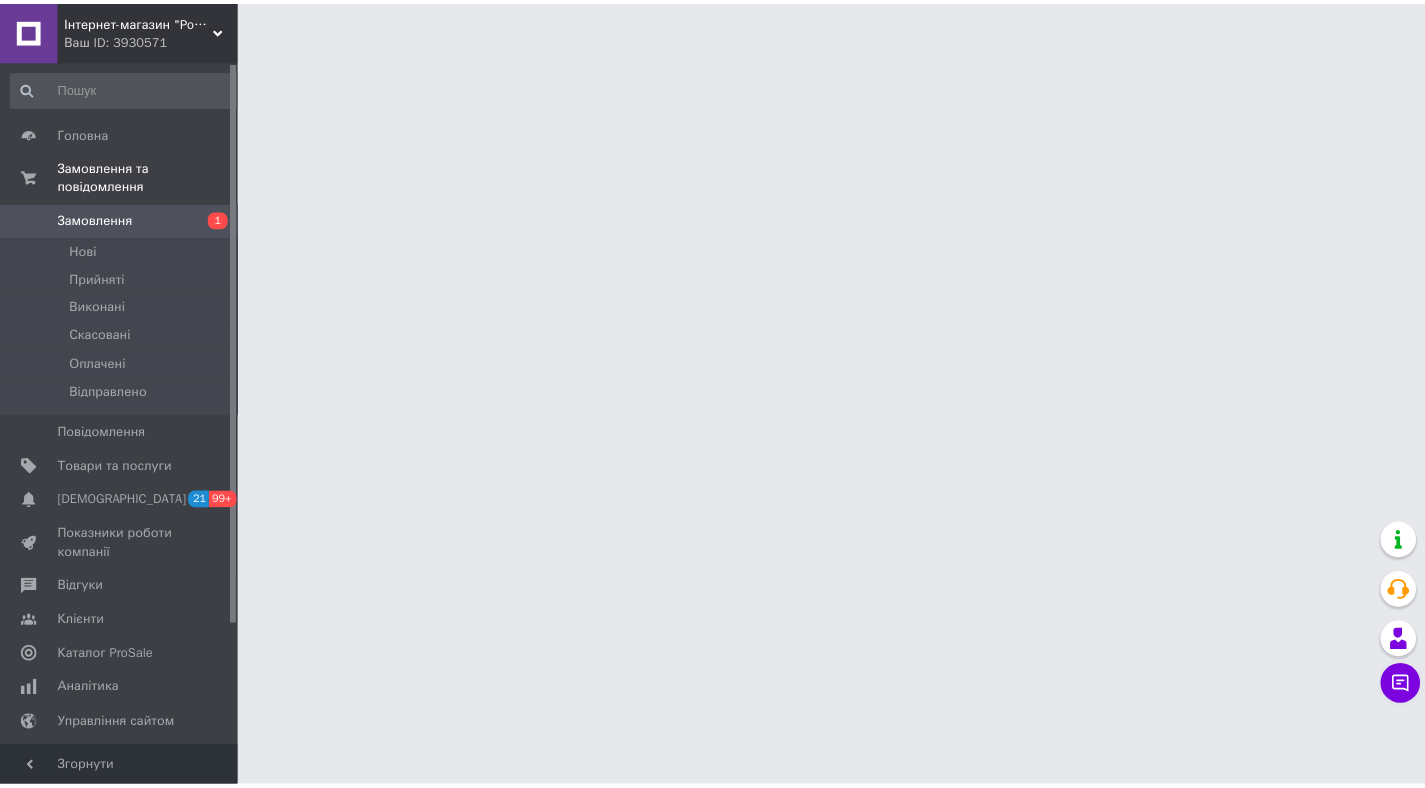 scroll, scrollTop: 0, scrollLeft: 0, axis: both 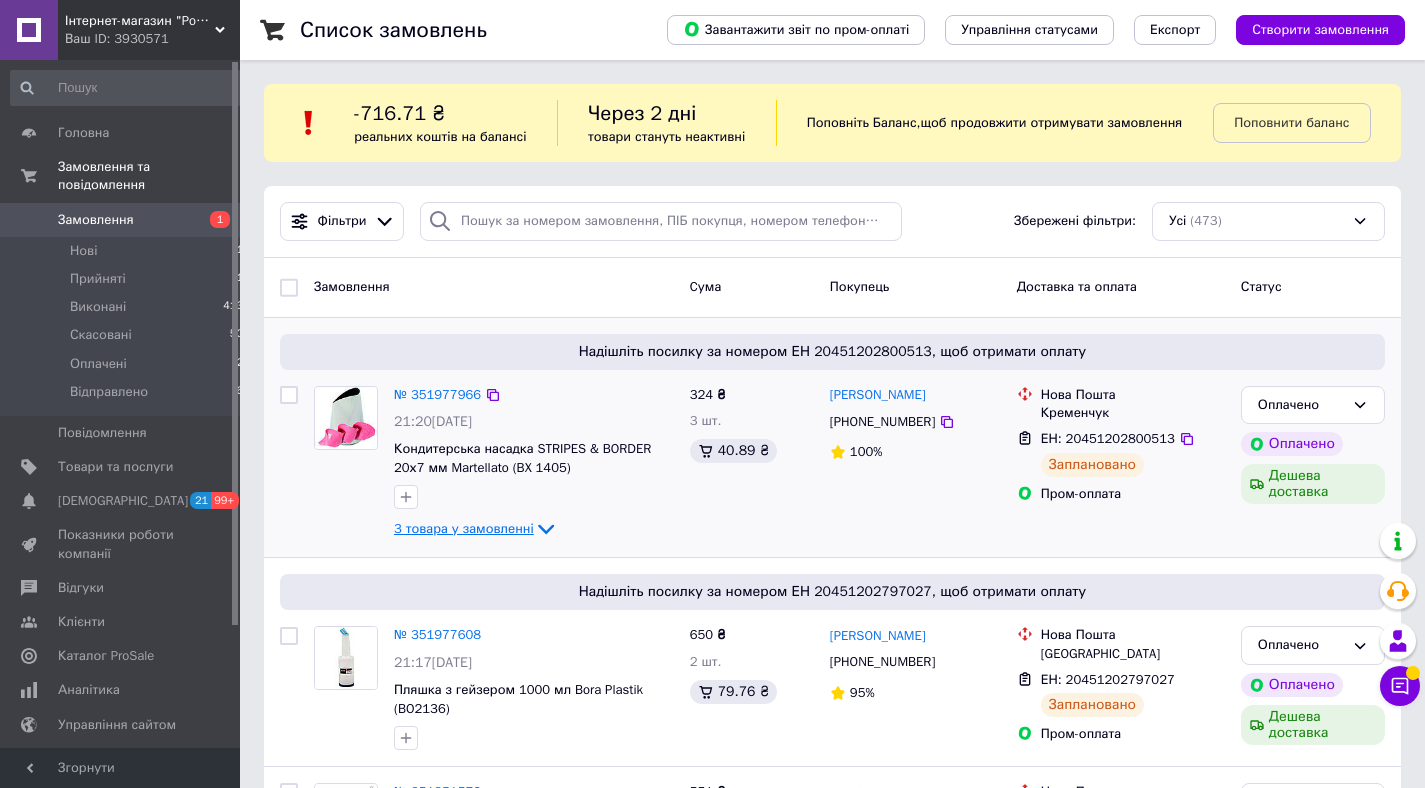 click on "3 товара у замовленні" at bounding box center (464, 528) 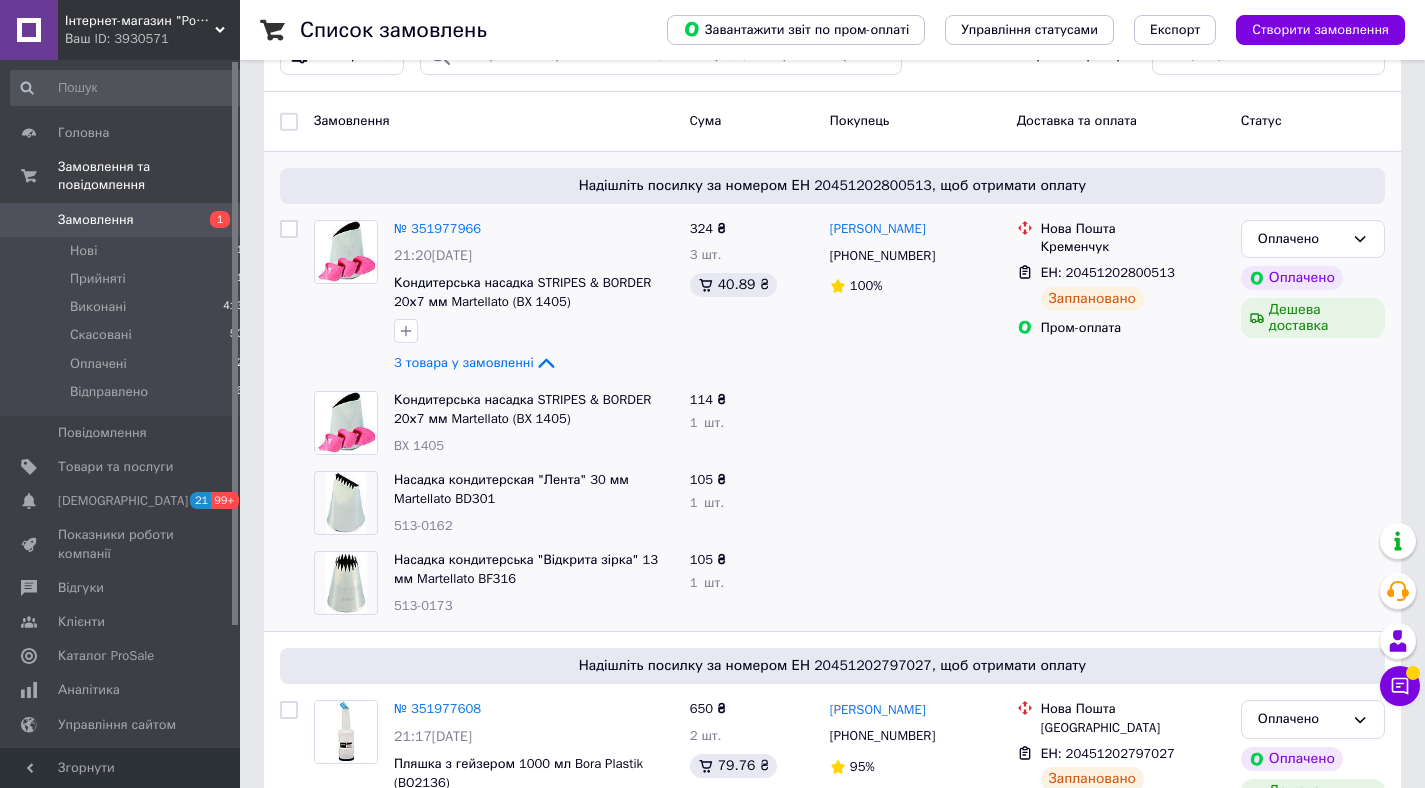 scroll, scrollTop: 168, scrollLeft: 0, axis: vertical 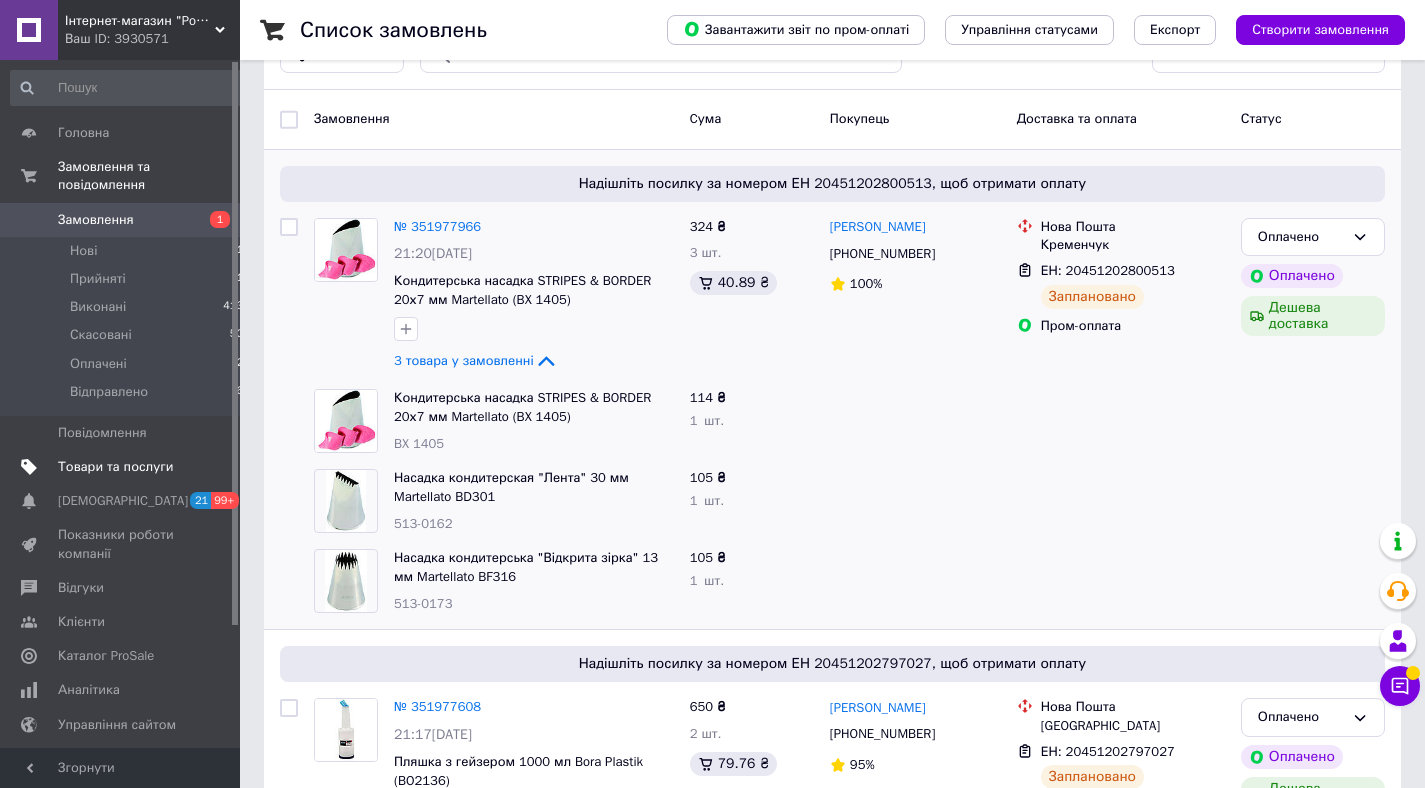 click on "Товари та послуги" at bounding box center (115, 467) 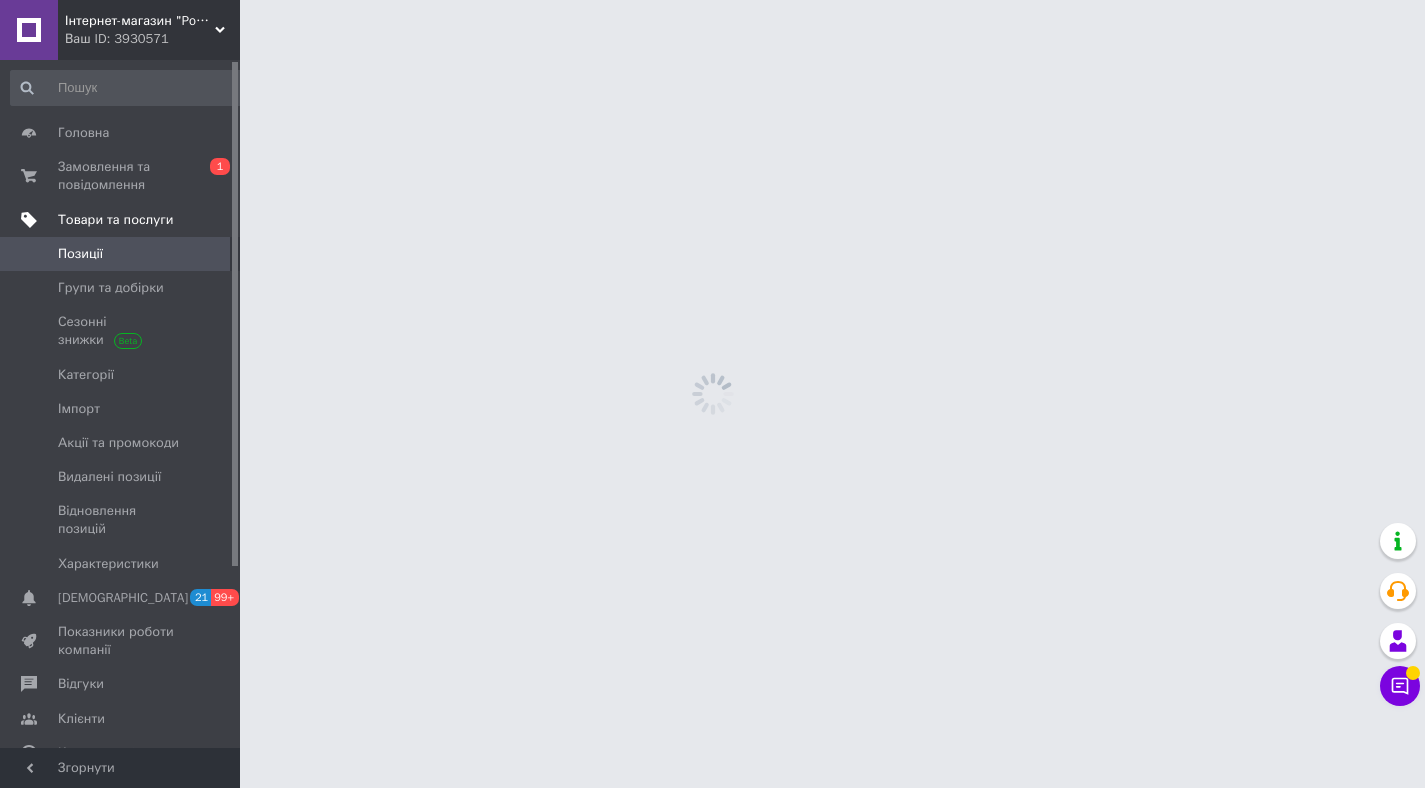scroll, scrollTop: 0, scrollLeft: 0, axis: both 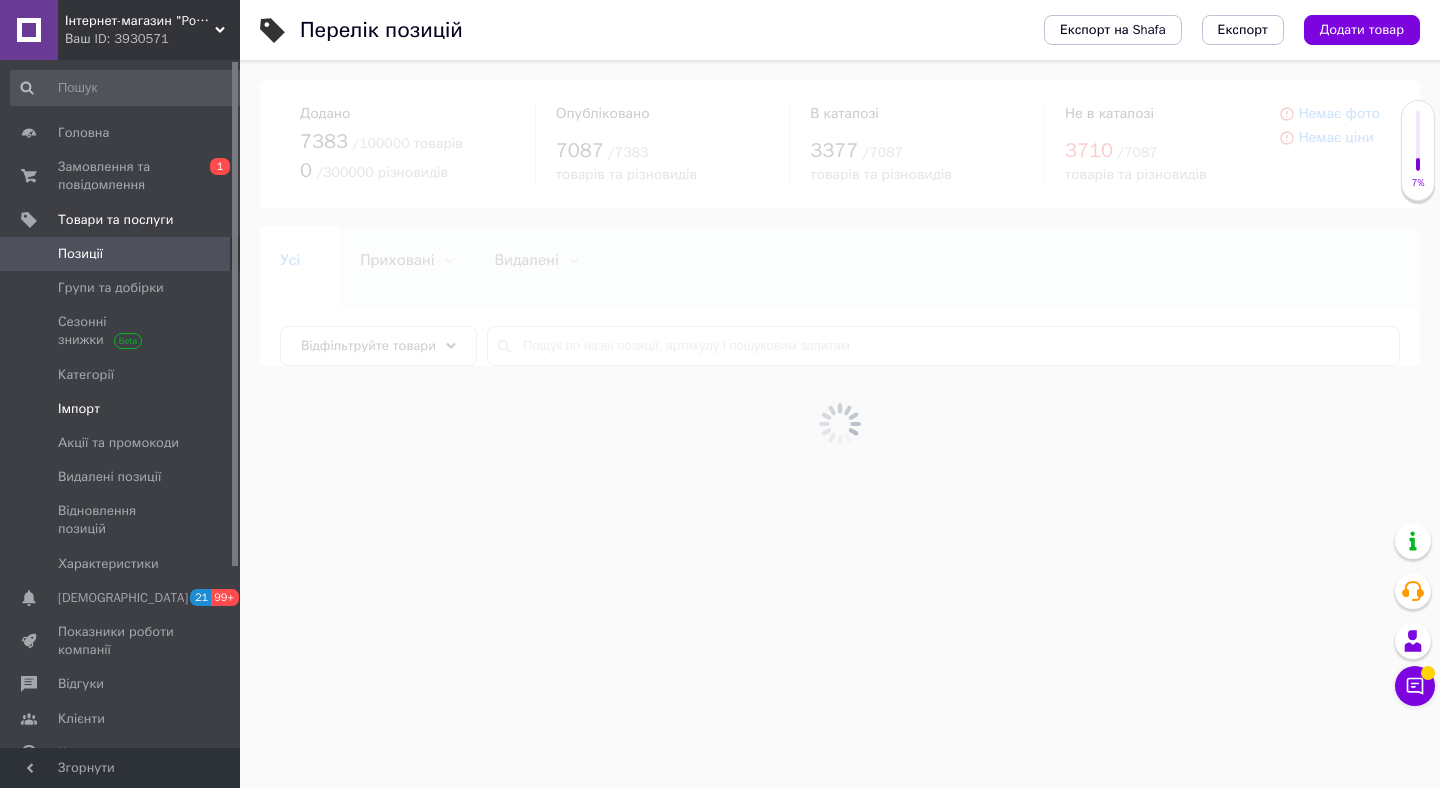click on "Імпорт" at bounding box center (79, 409) 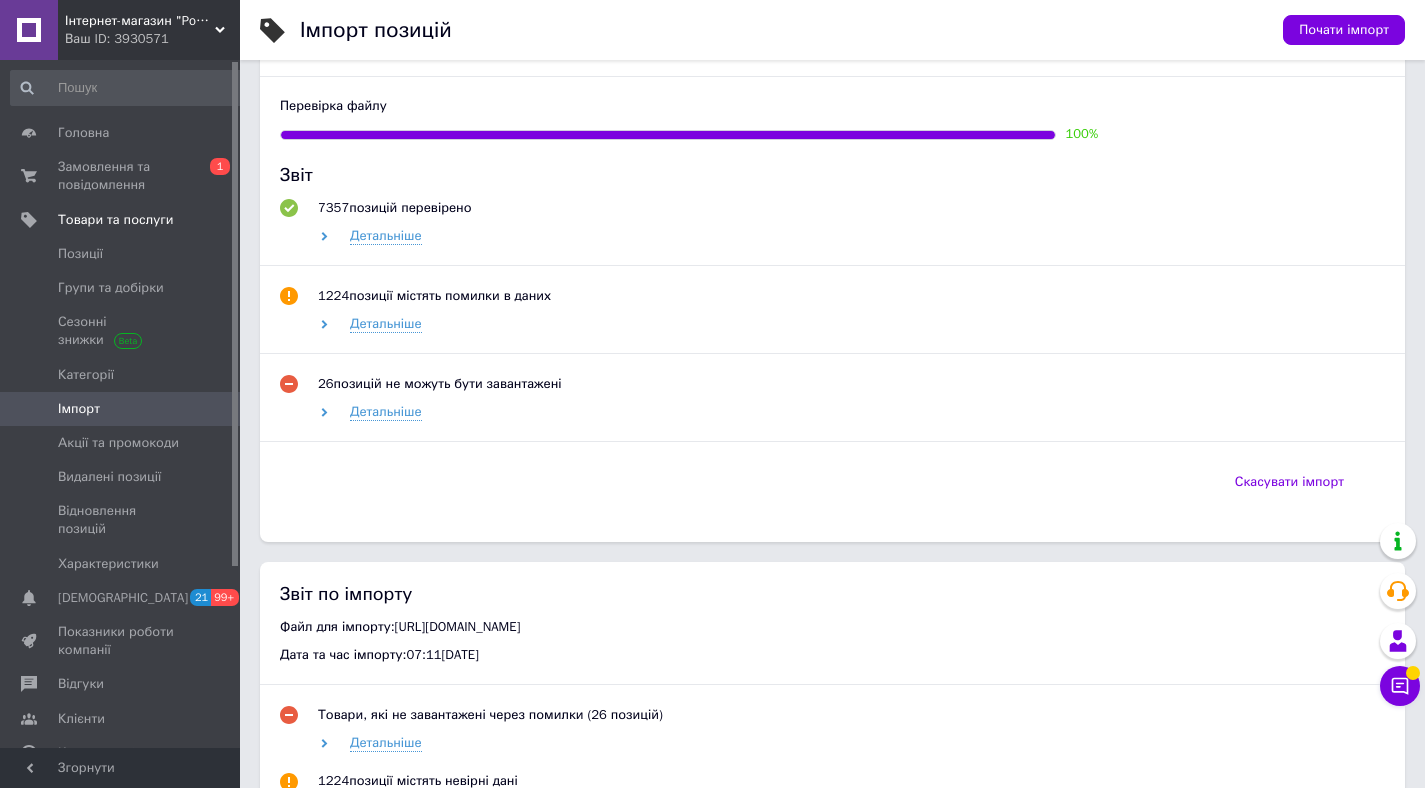 scroll, scrollTop: 961, scrollLeft: 0, axis: vertical 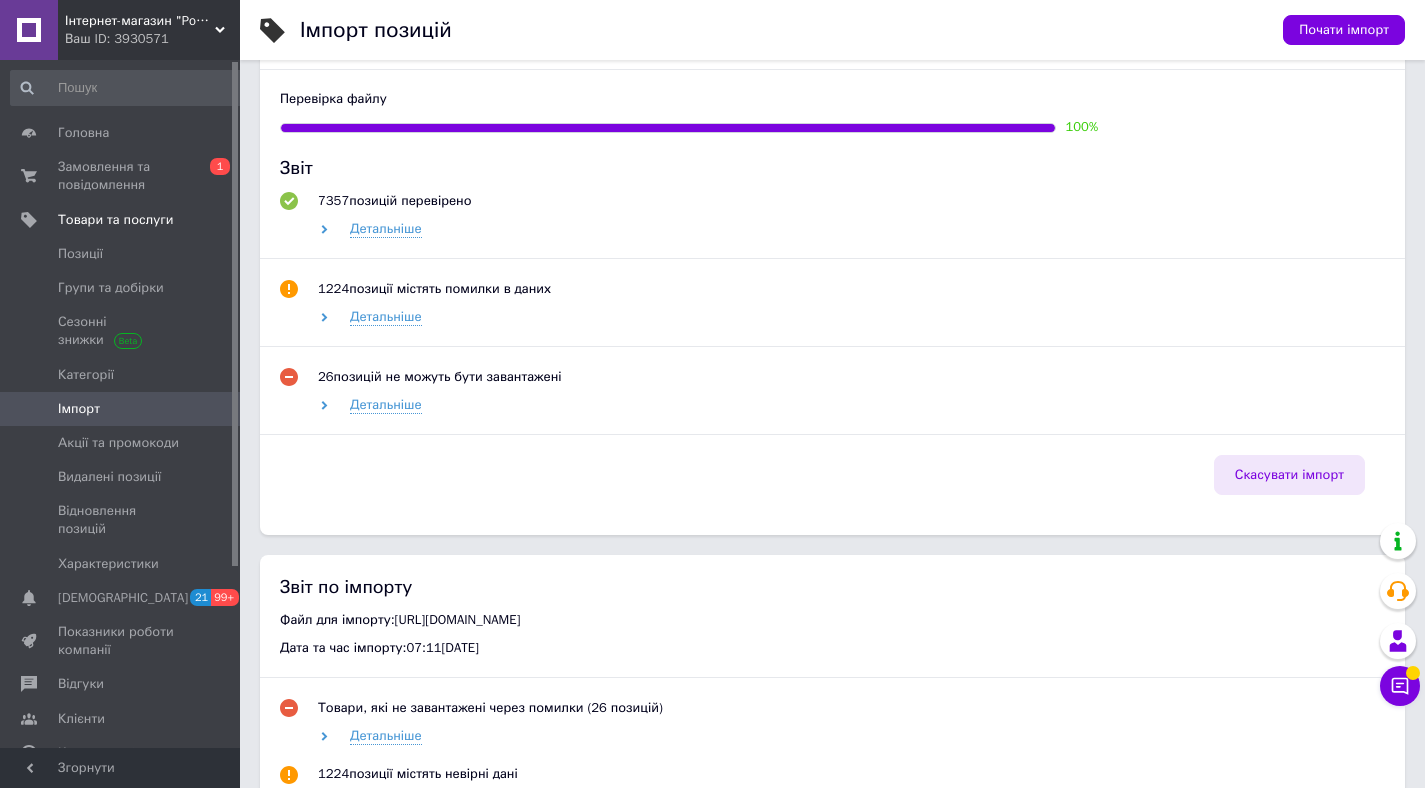 click on "Скасувати імпорт" at bounding box center [1289, 475] 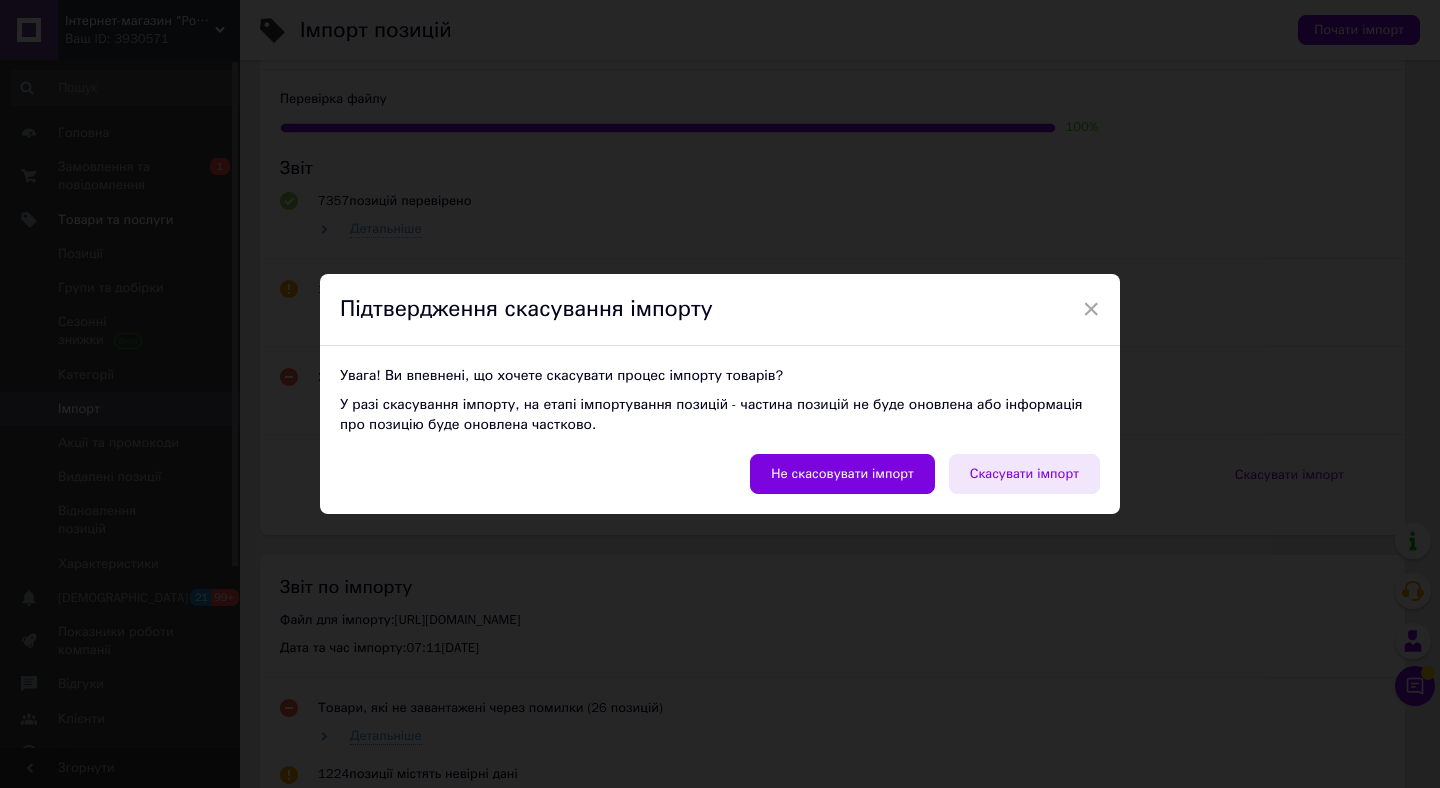 click on "Скасувати імпорт" at bounding box center [1024, 474] 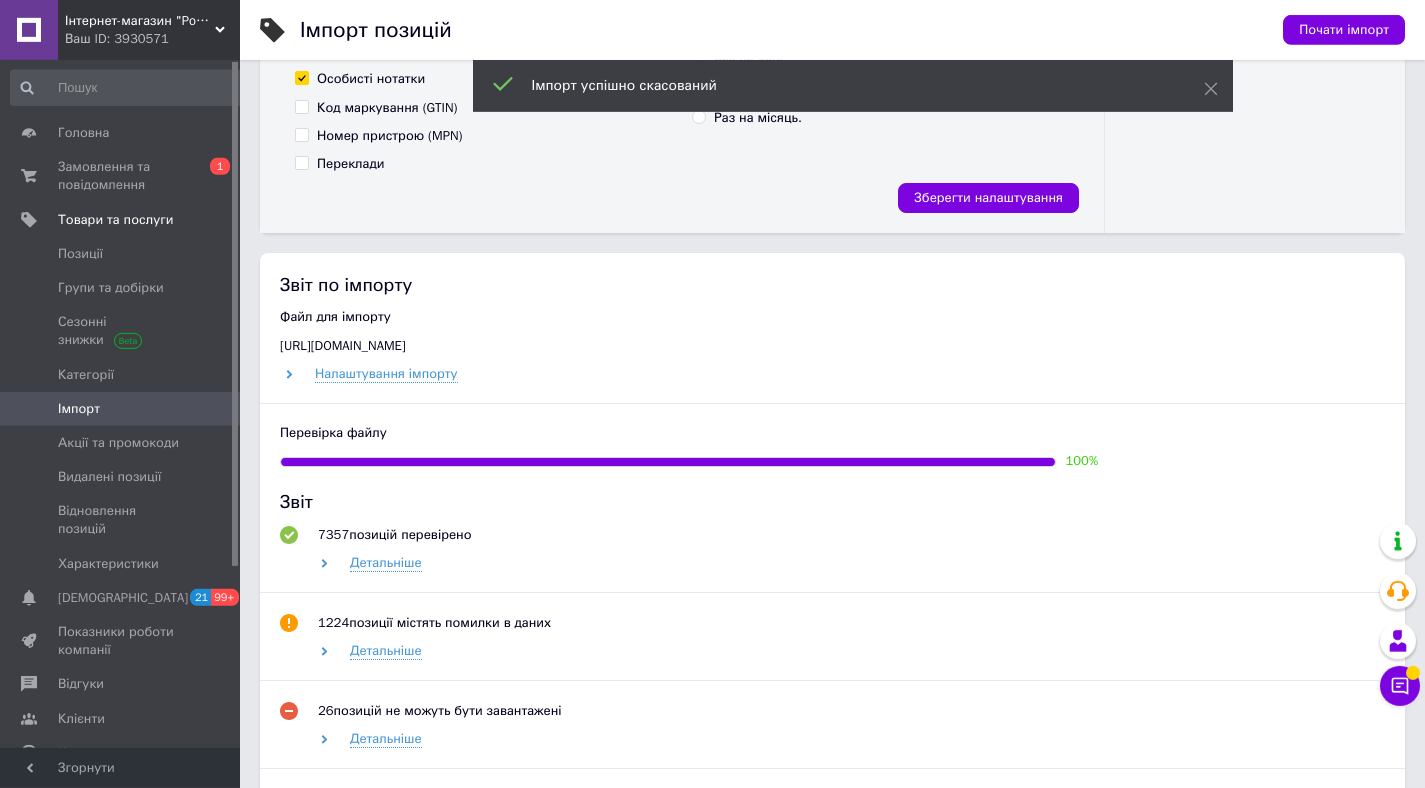 scroll, scrollTop: 626, scrollLeft: 0, axis: vertical 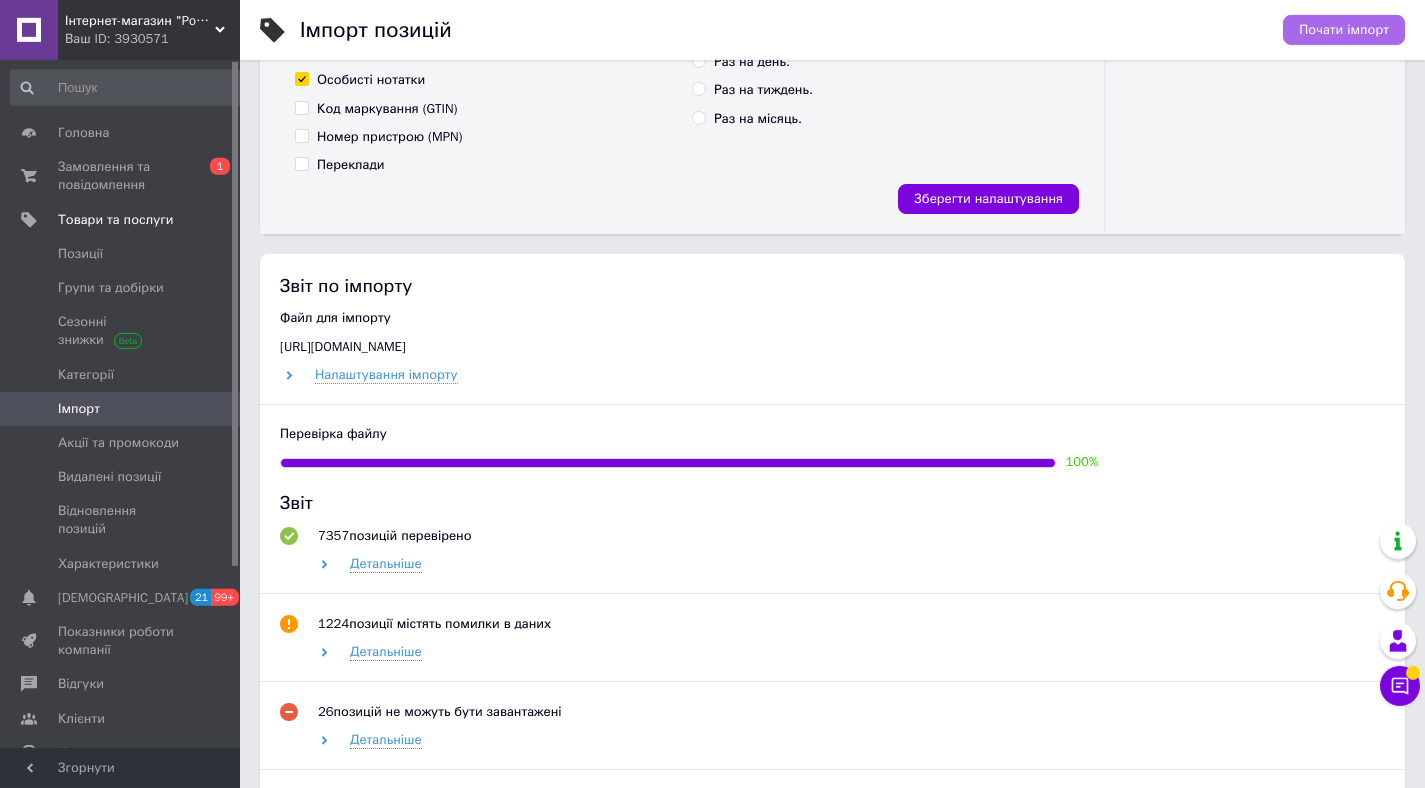 click on "Почати імпорт" at bounding box center [1344, 30] 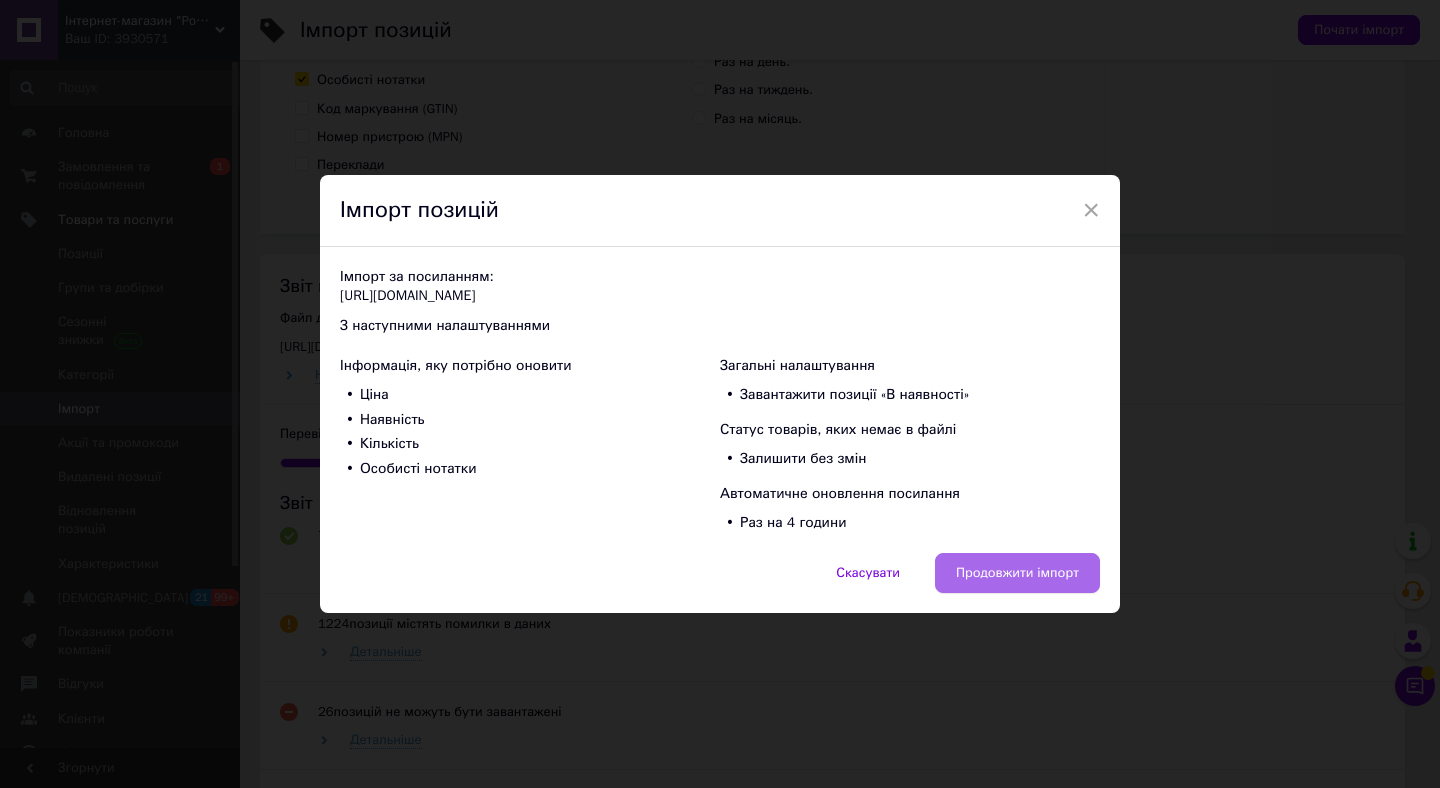 click on "Продовжити імпорт" at bounding box center [1017, 573] 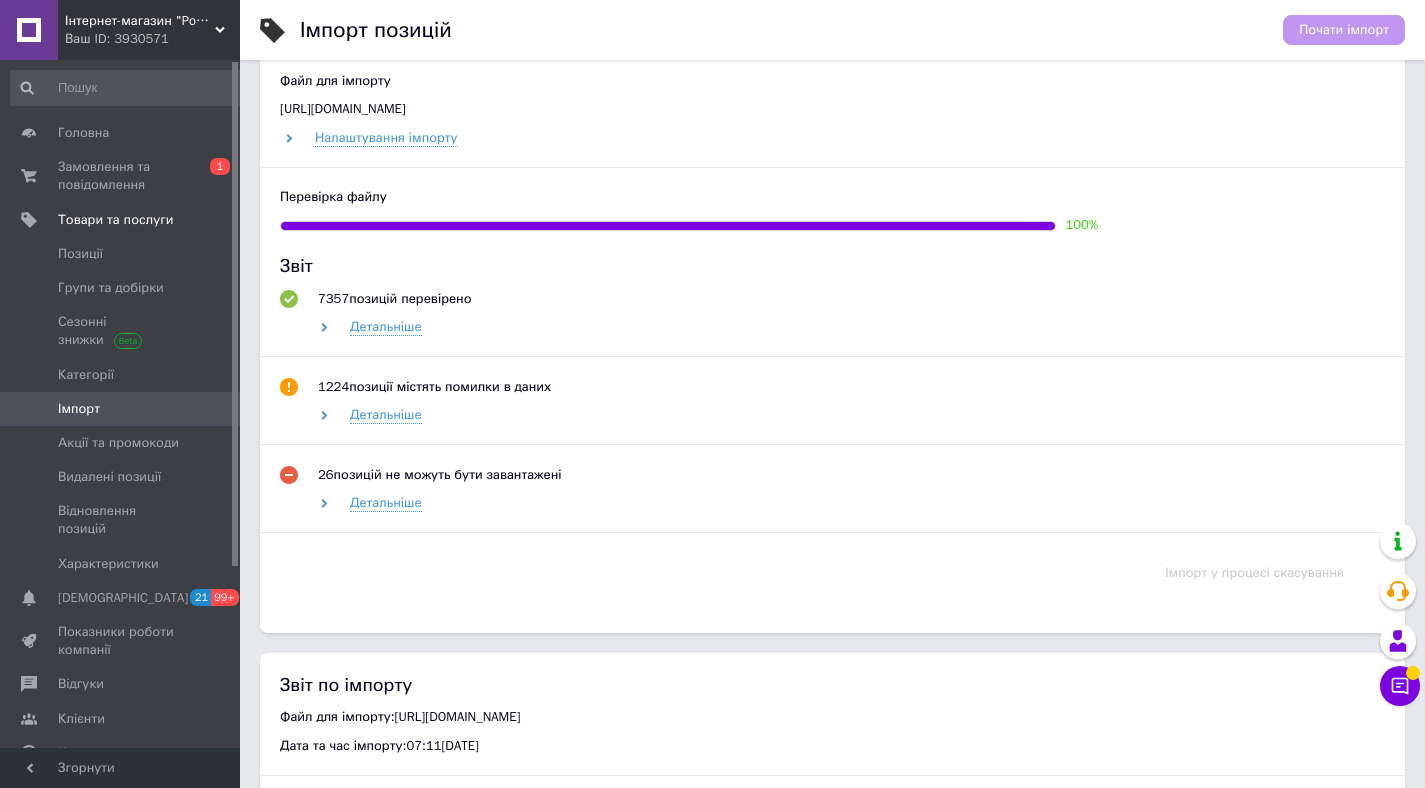 scroll, scrollTop: 1011, scrollLeft: 0, axis: vertical 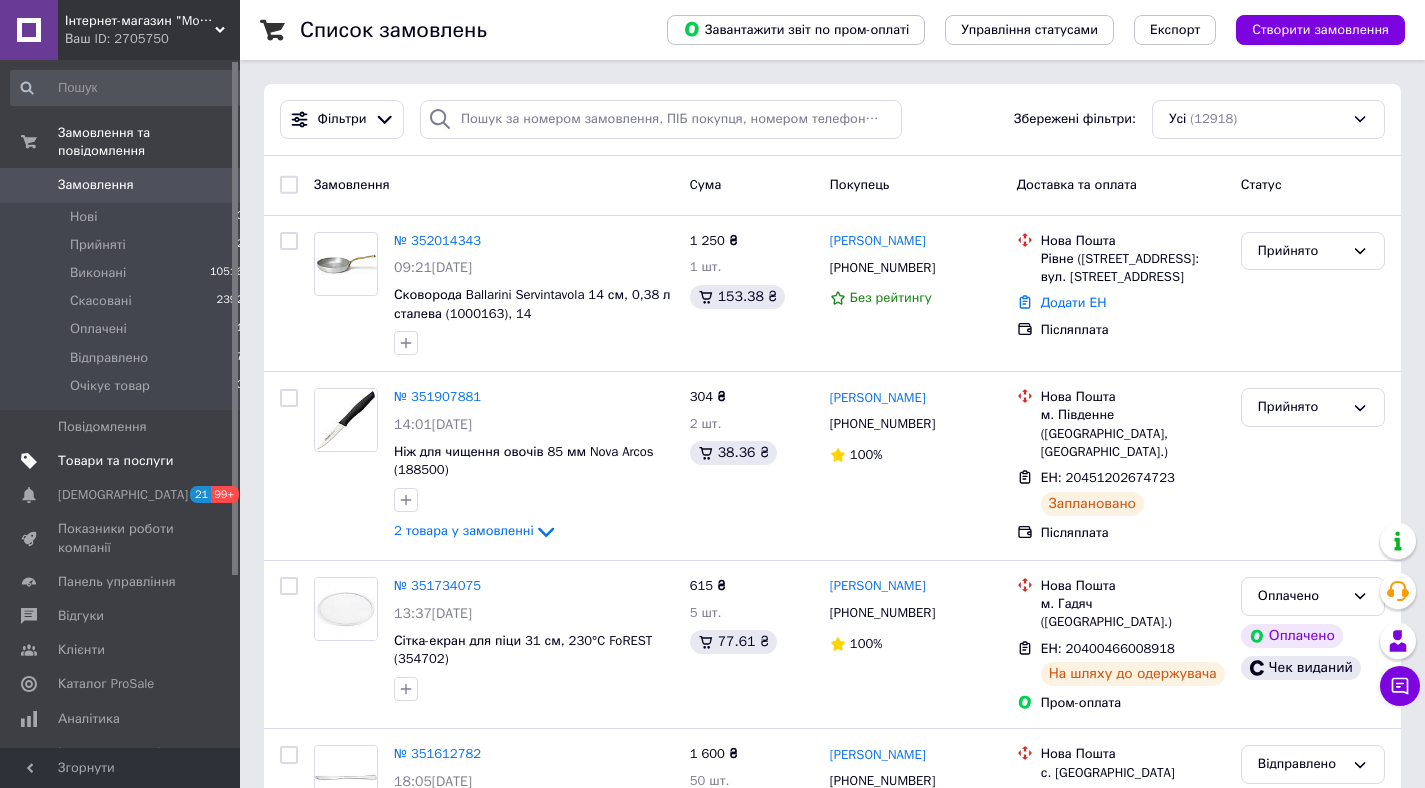 click on "Товари та послуги" at bounding box center (115, 461) 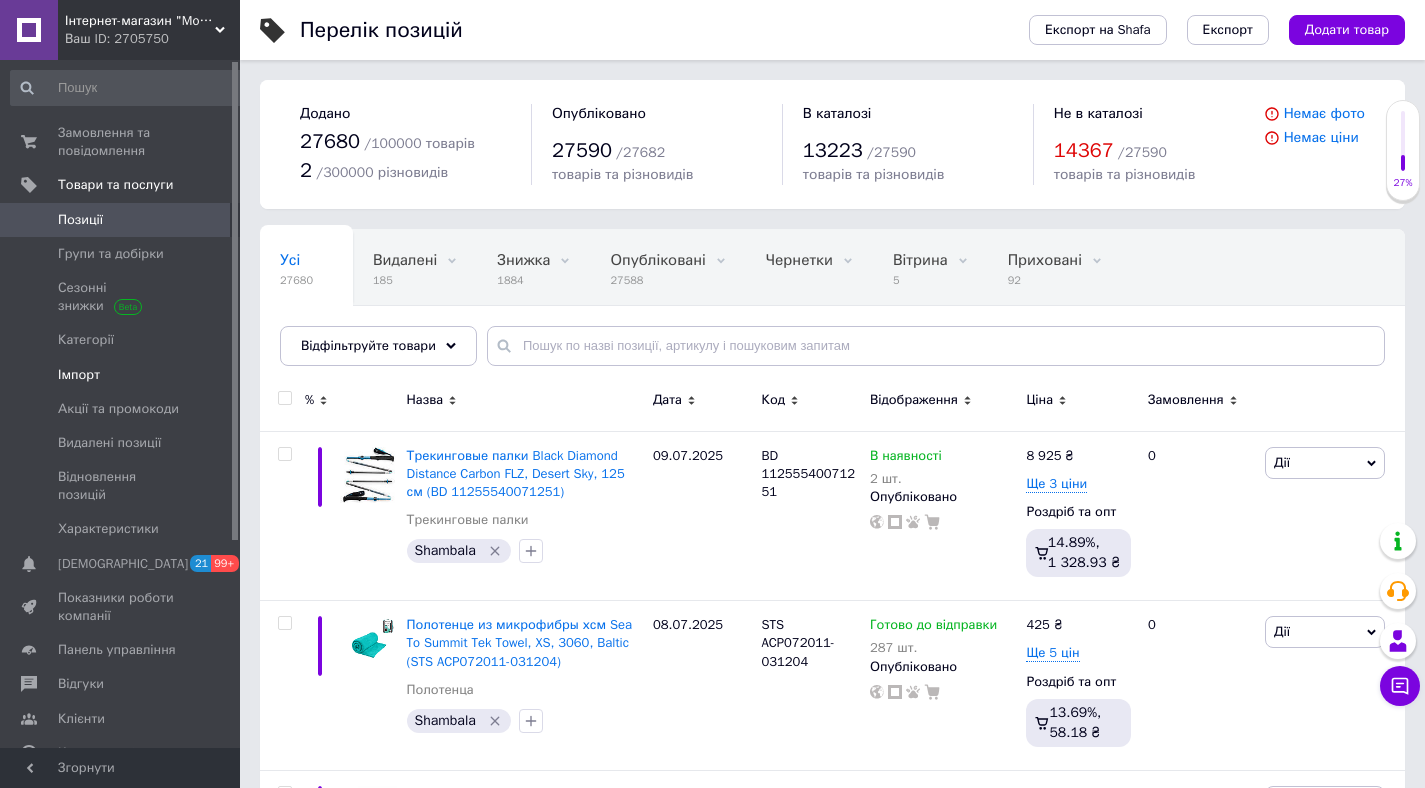 click on "Імпорт" at bounding box center [79, 375] 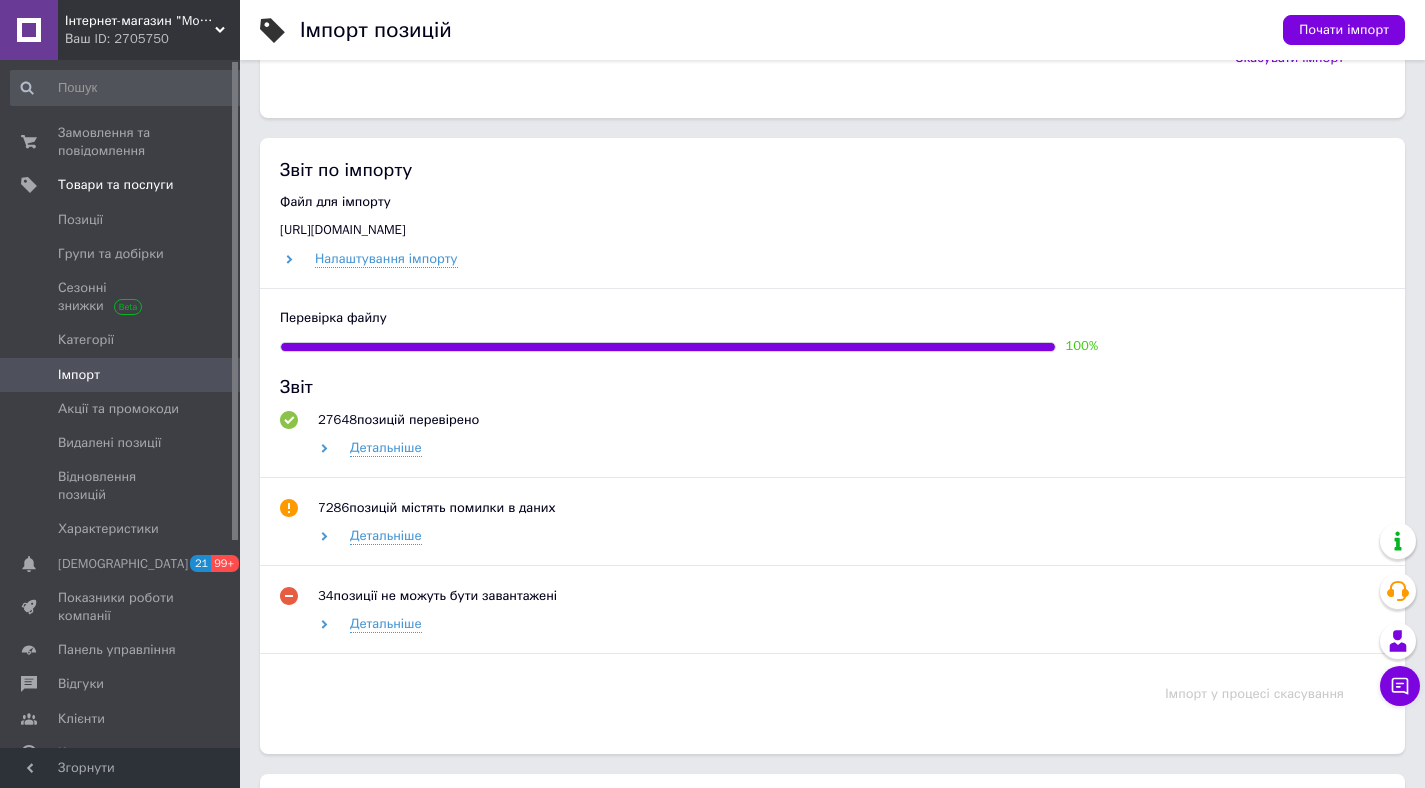 scroll, scrollTop: 1042, scrollLeft: 0, axis: vertical 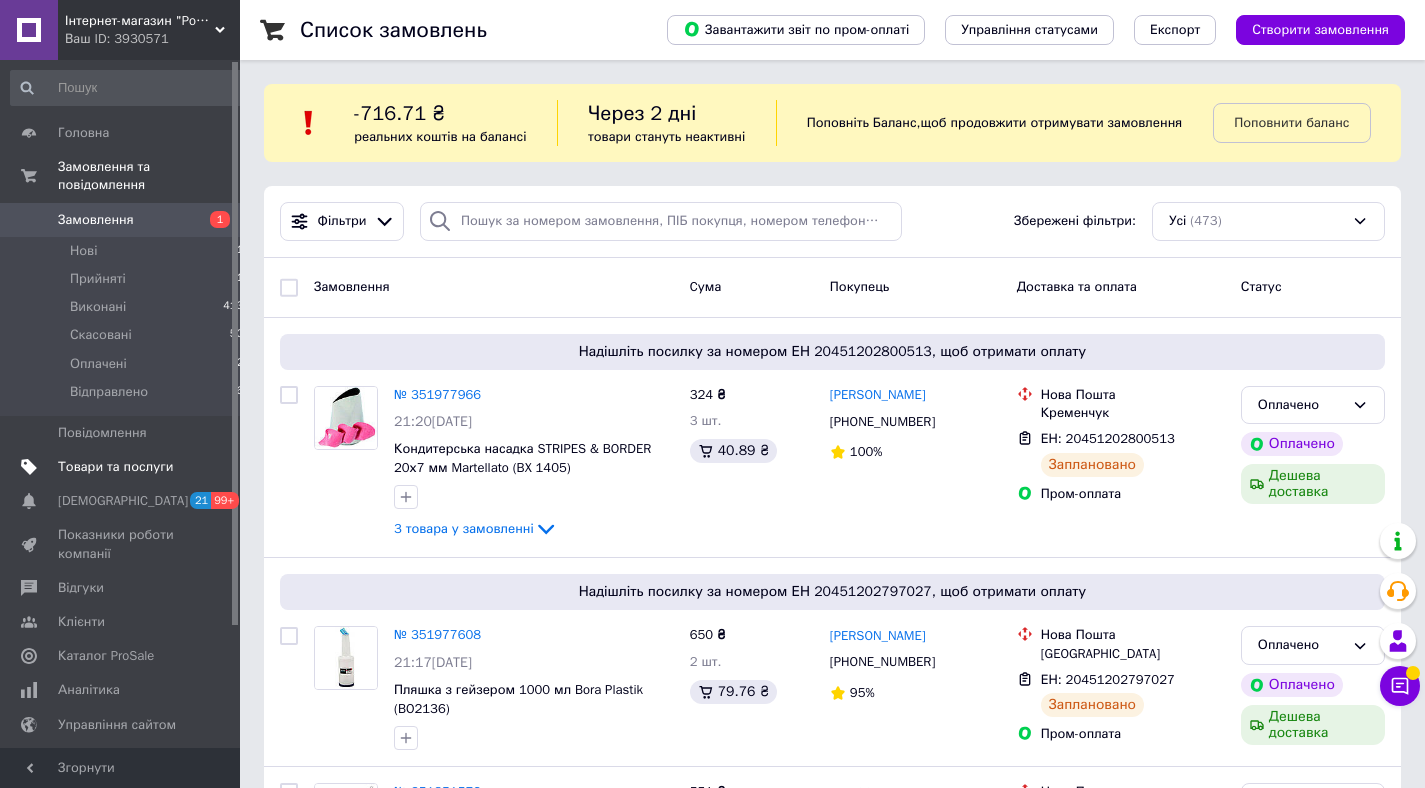 click on "Товари та послуги" at bounding box center (115, 467) 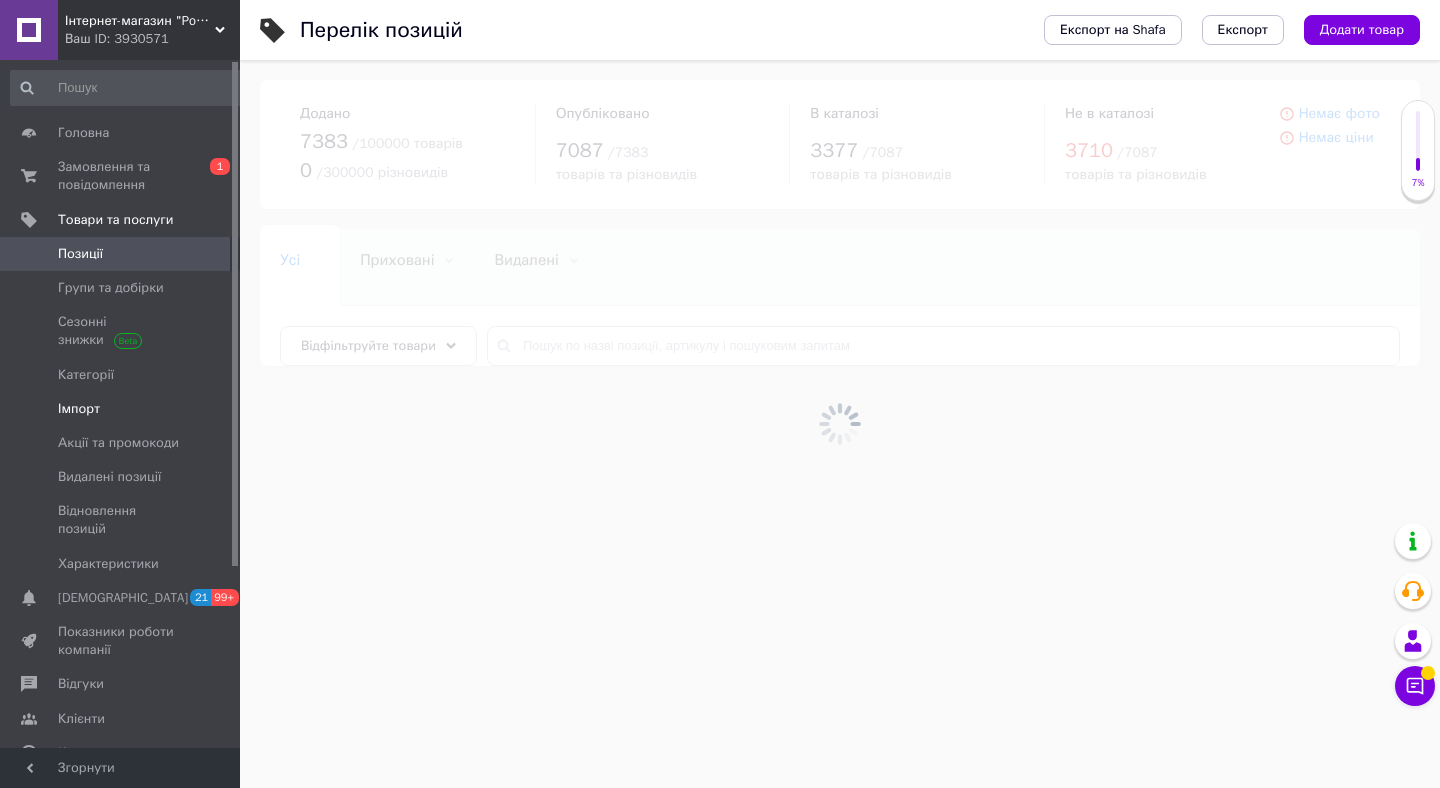click on "Імпорт" at bounding box center [79, 409] 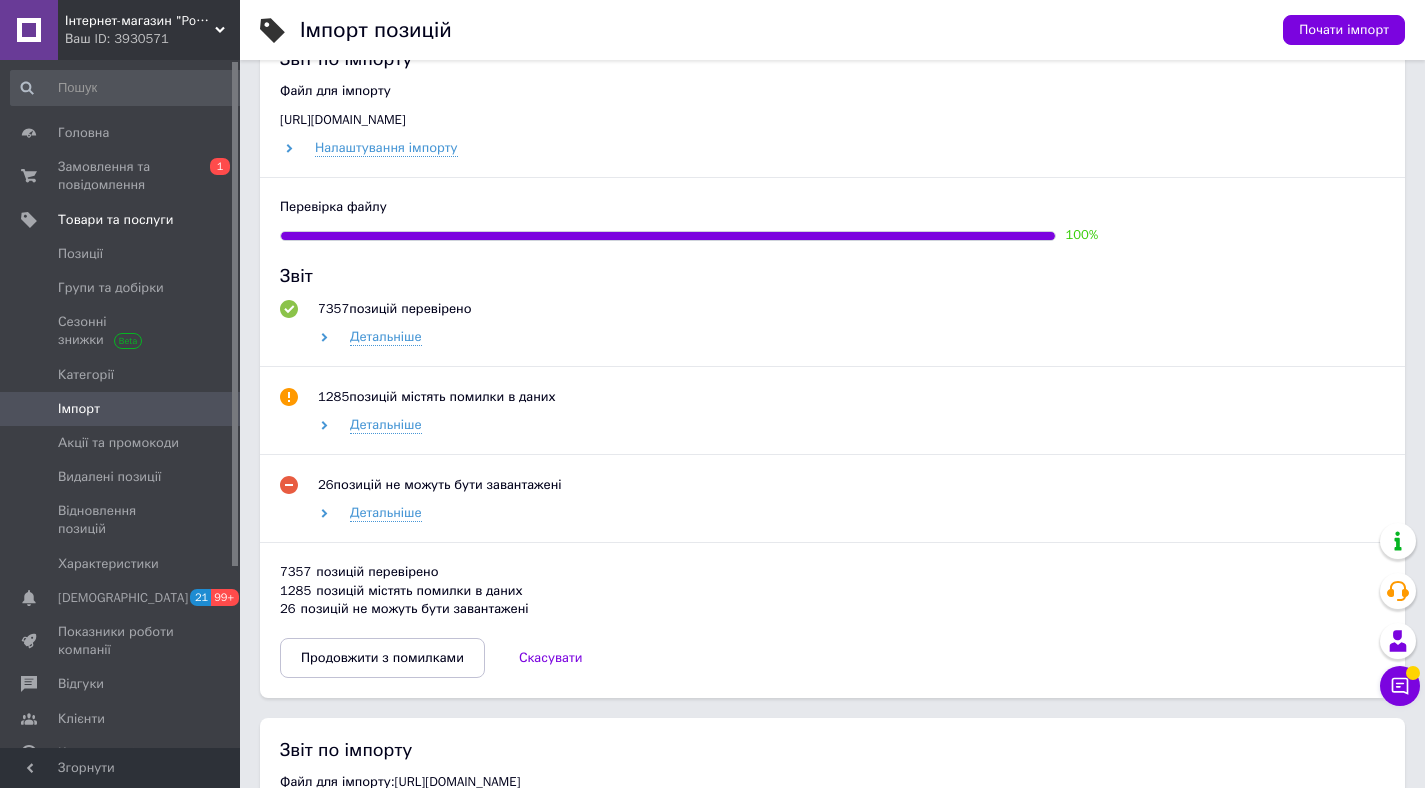 scroll, scrollTop: 854, scrollLeft: 0, axis: vertical 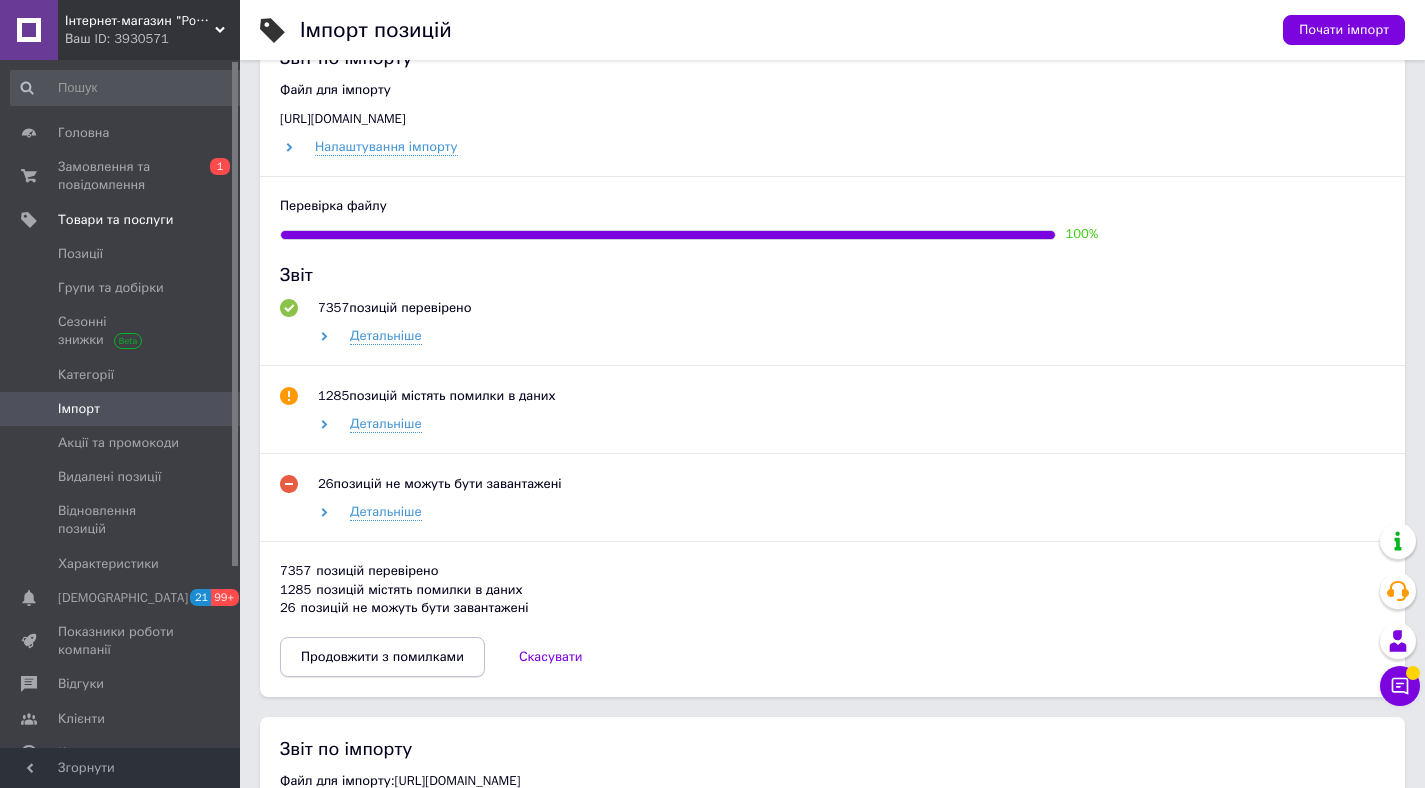click on "Продовжити з помилками" at bounding box center [382, 657] 